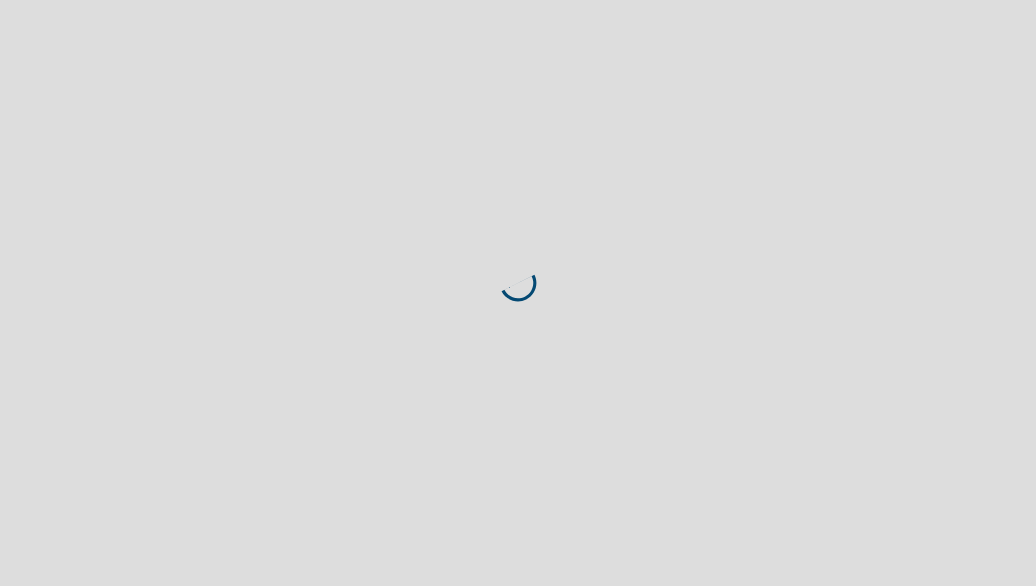 scroll, scrollTop: 0, scrollLeft: 0, axis: both 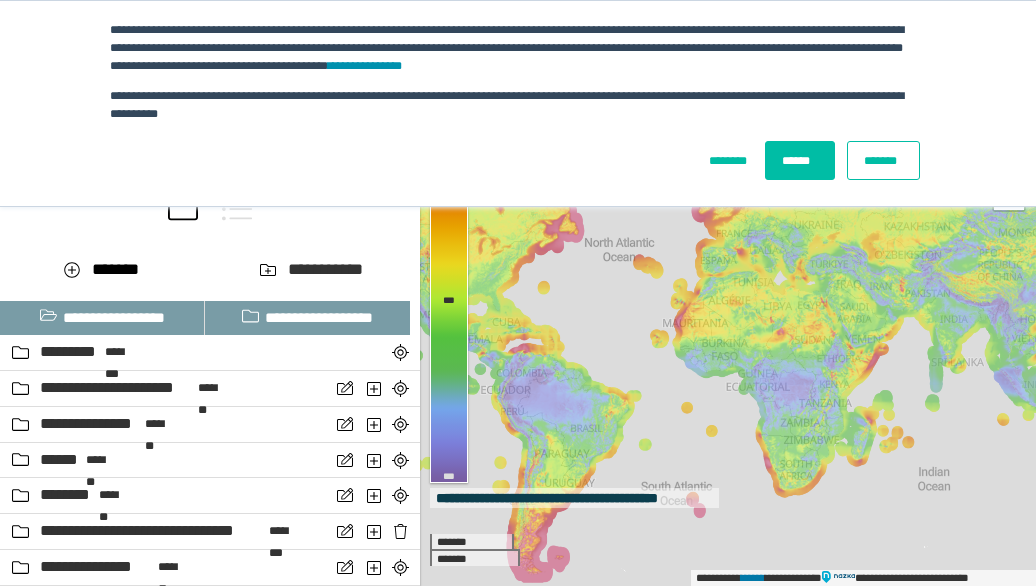 click on "*******" at bounding box center [883, 160] 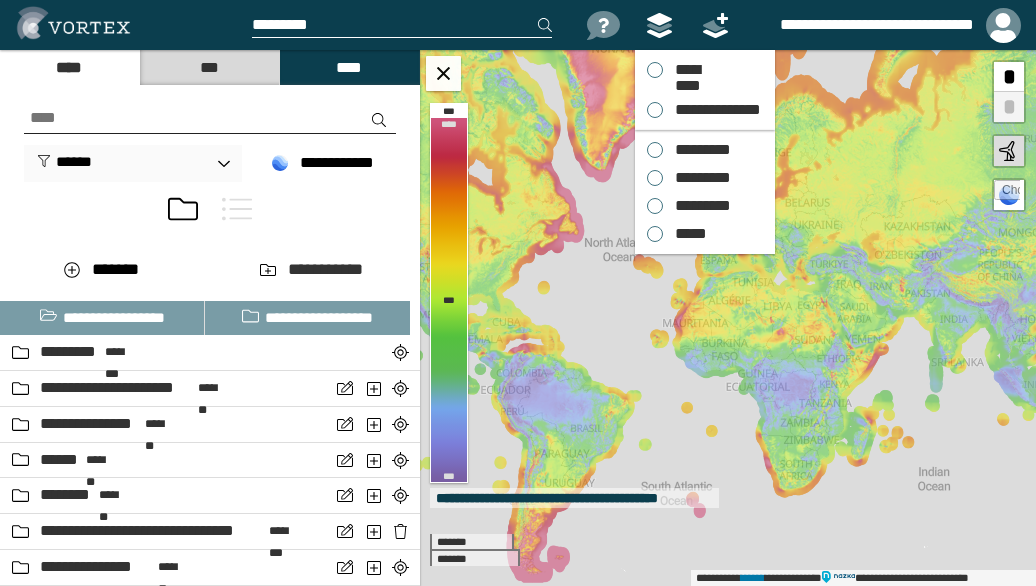 click on "*********" at bounding box center (698, 150) 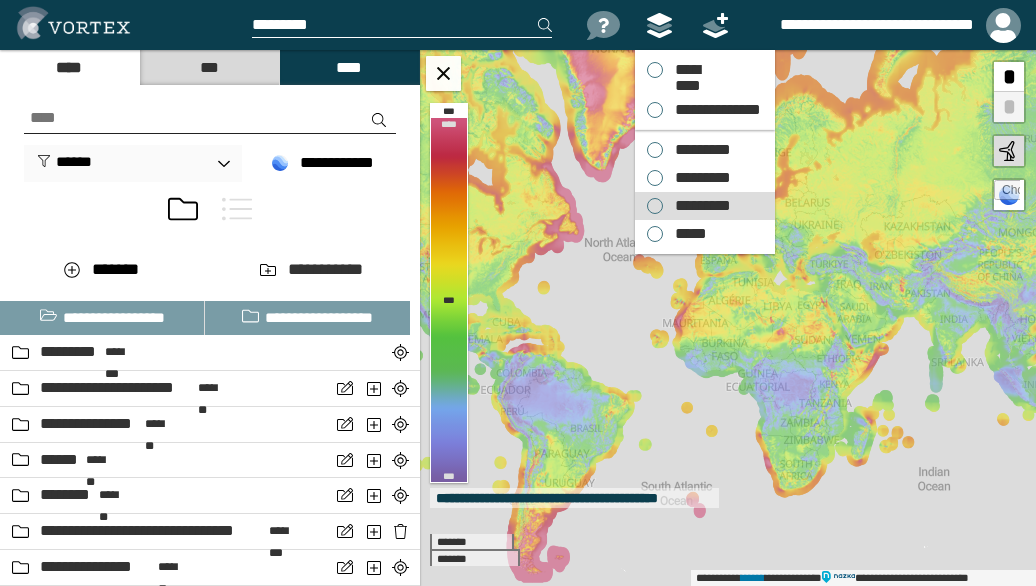 click on "*********" at bounding box center (698, 206) 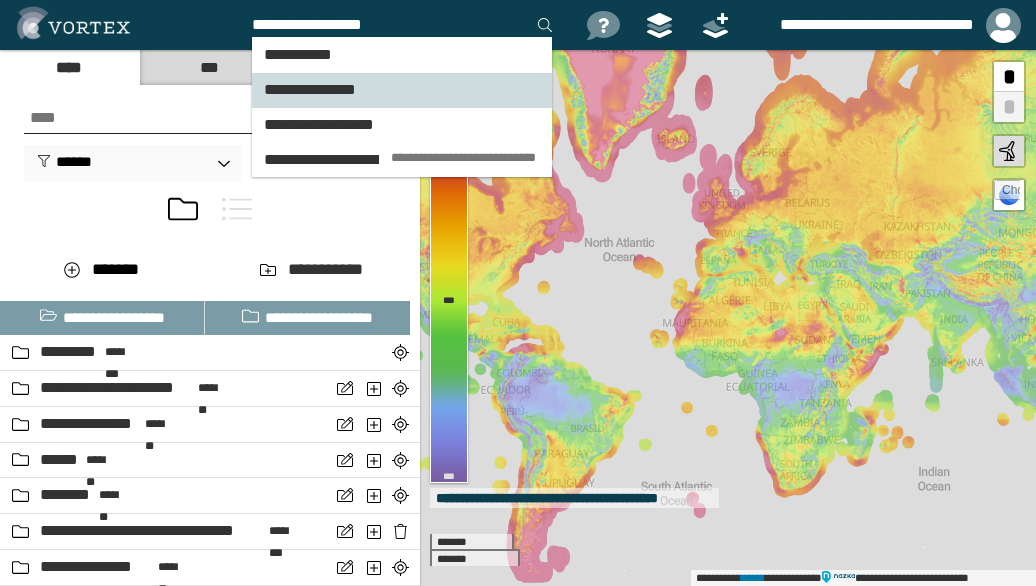 type on "**********" 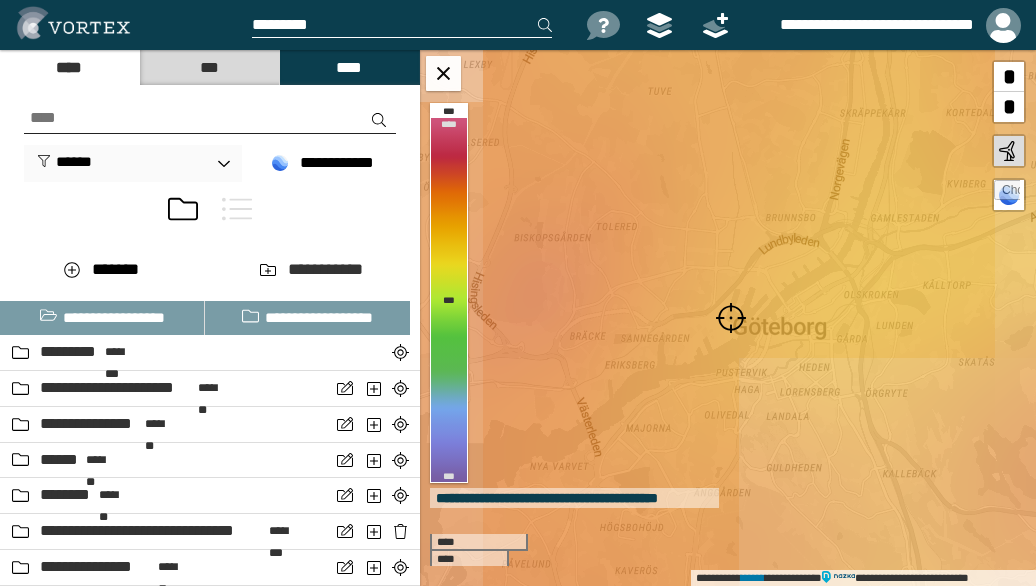 click at bounding box center [731, 318] 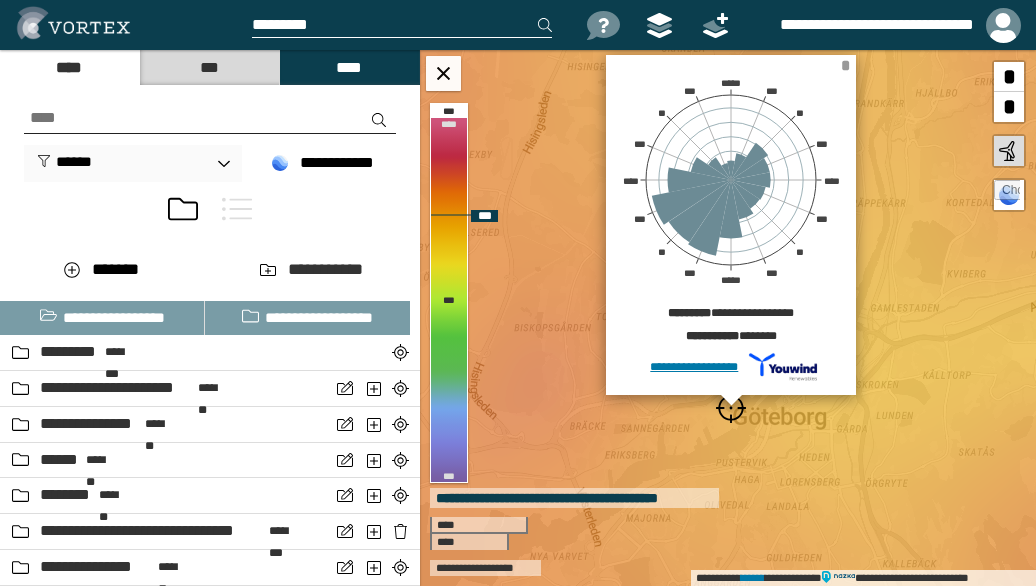 click on "*" at bounding box center [845, 65] 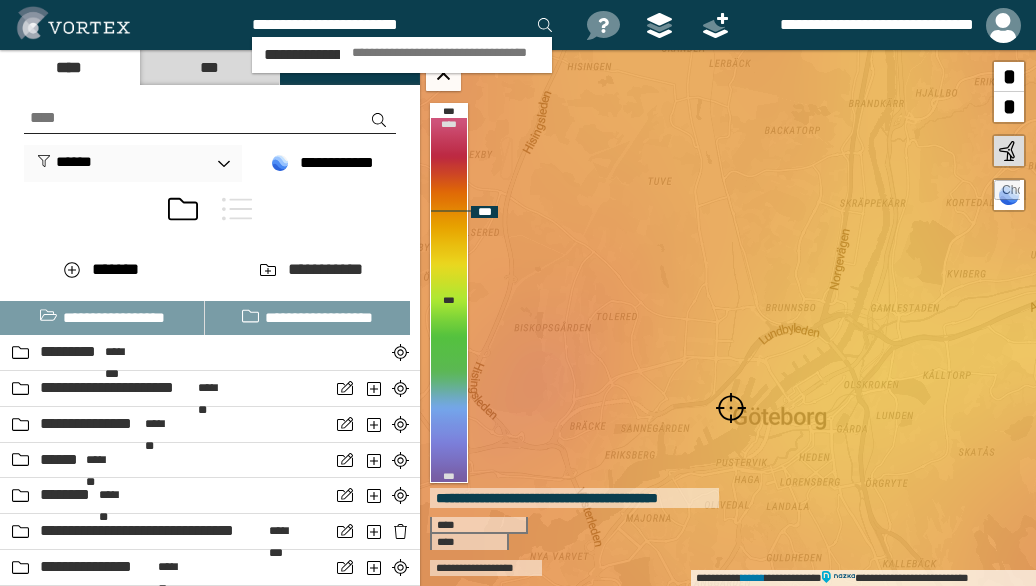 type on "**********" 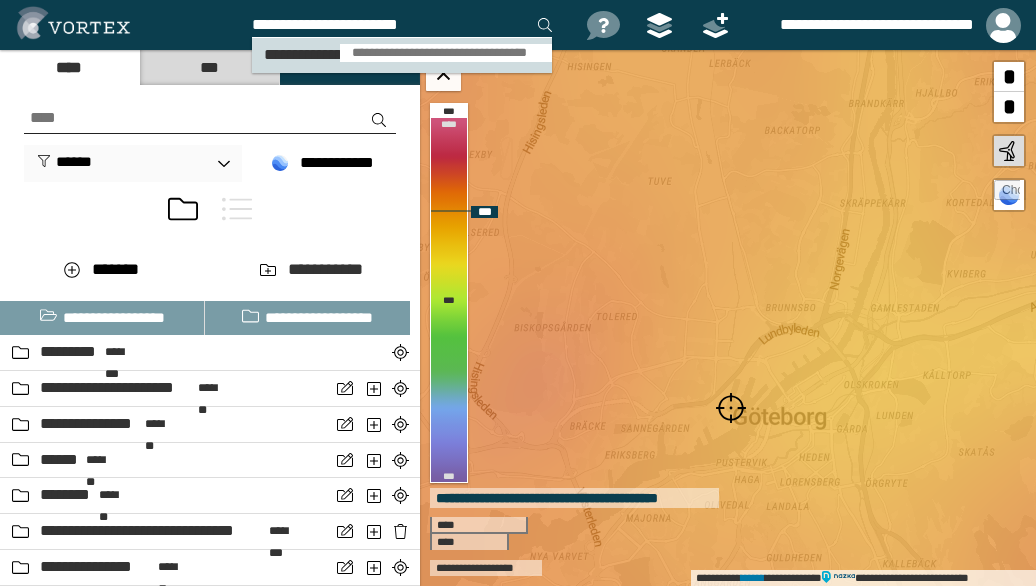 click on "**********" at bounding box center [446, 53] 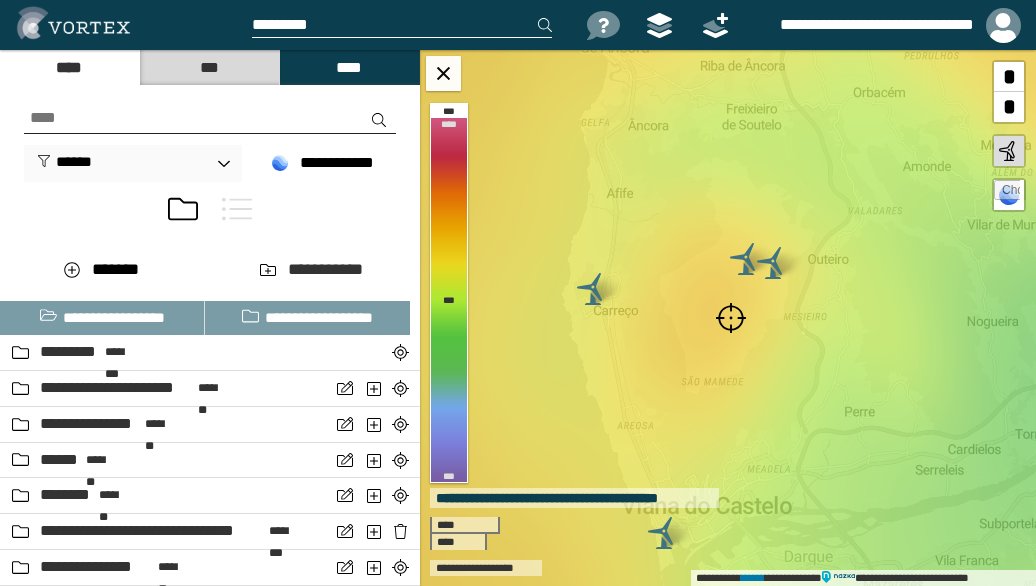 click at bounding box center (731, 318) 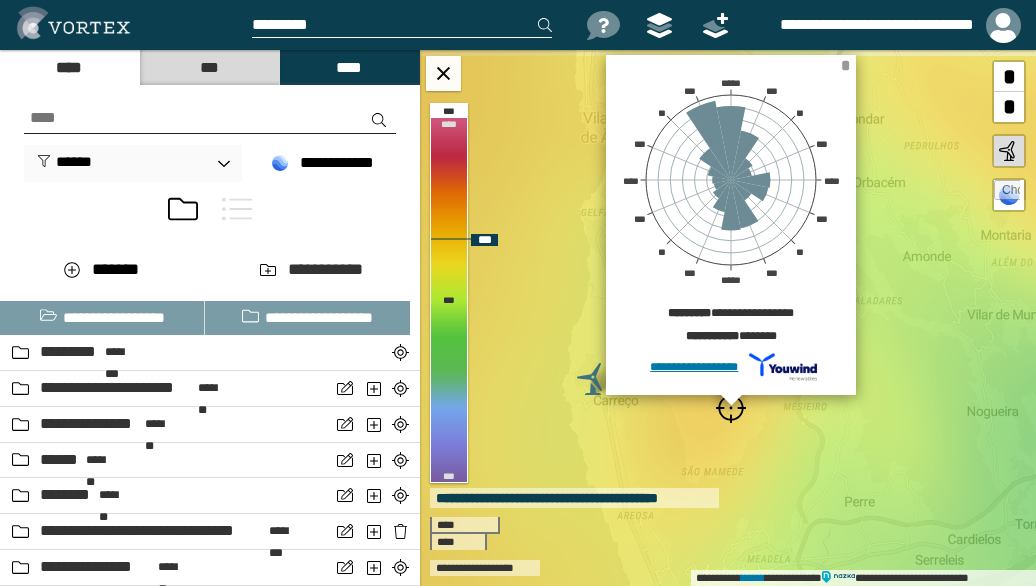 click on "*" at bounding box center (845, 65) 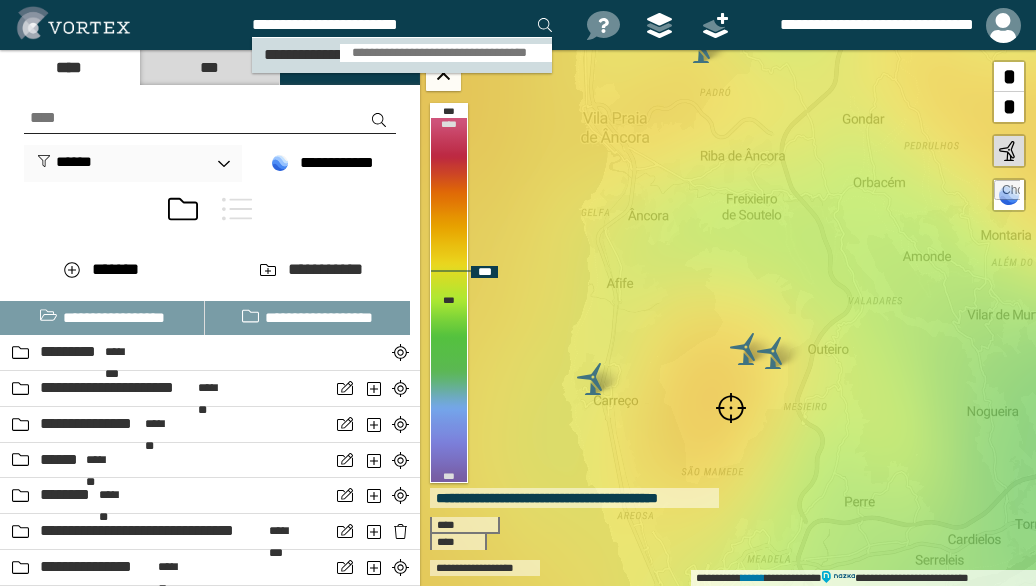 type on "**********" 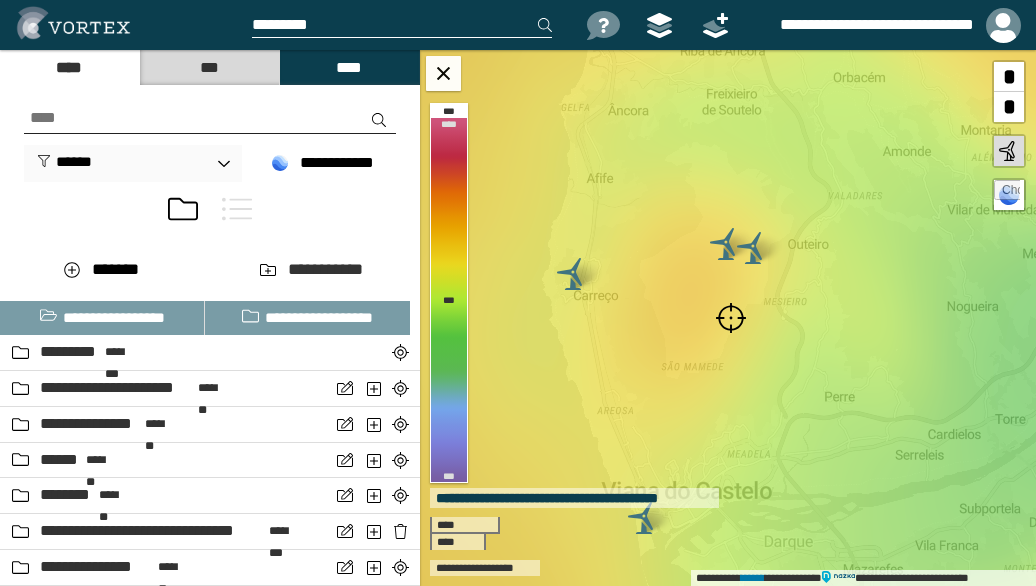 click at bounding box center [731, 318] 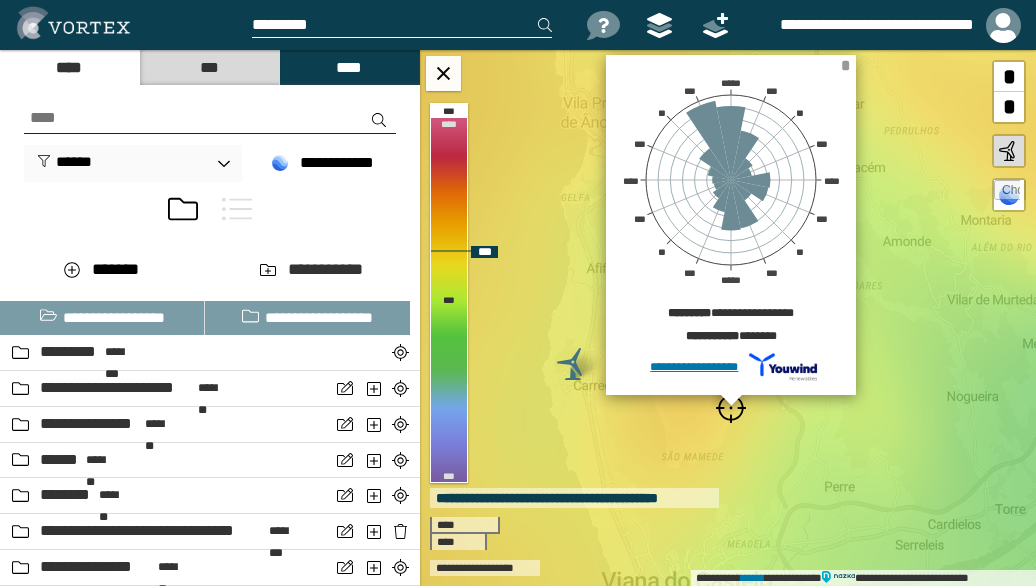 click on "*" at bounding box center (845, 65) 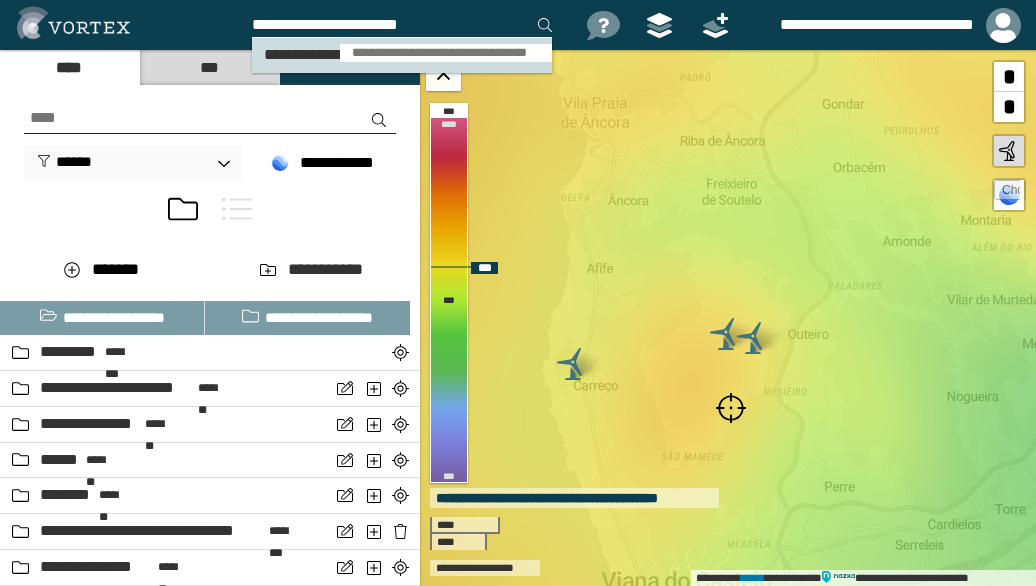 type on "**********" 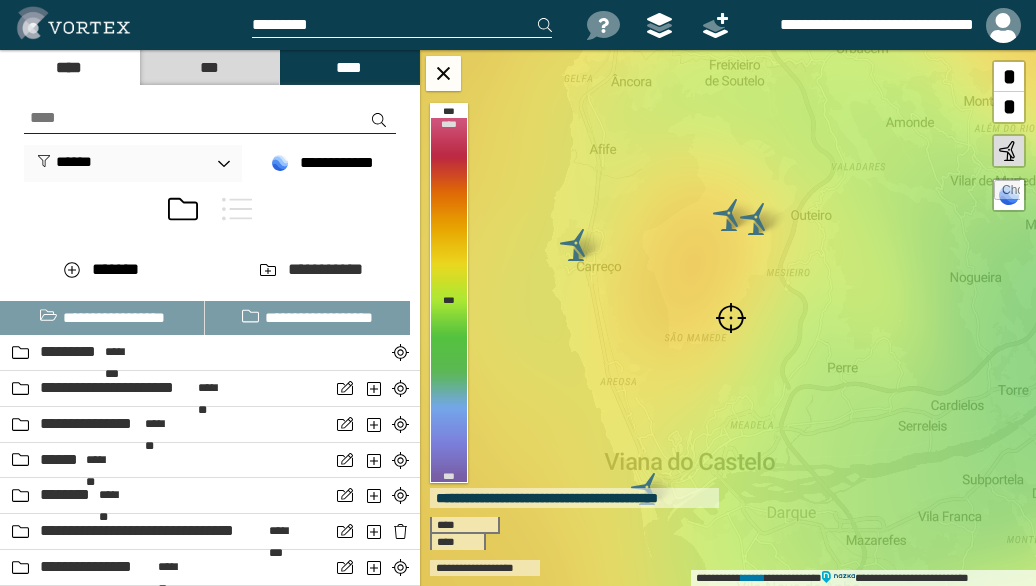 click at bounding box center (731, 318) 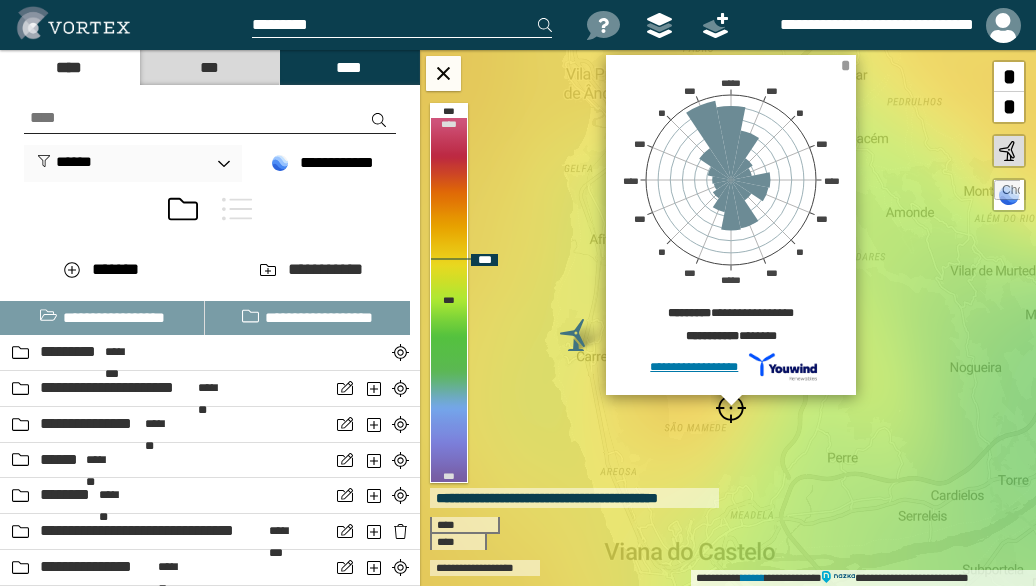 click on "*" at bounding box center [845, 65] 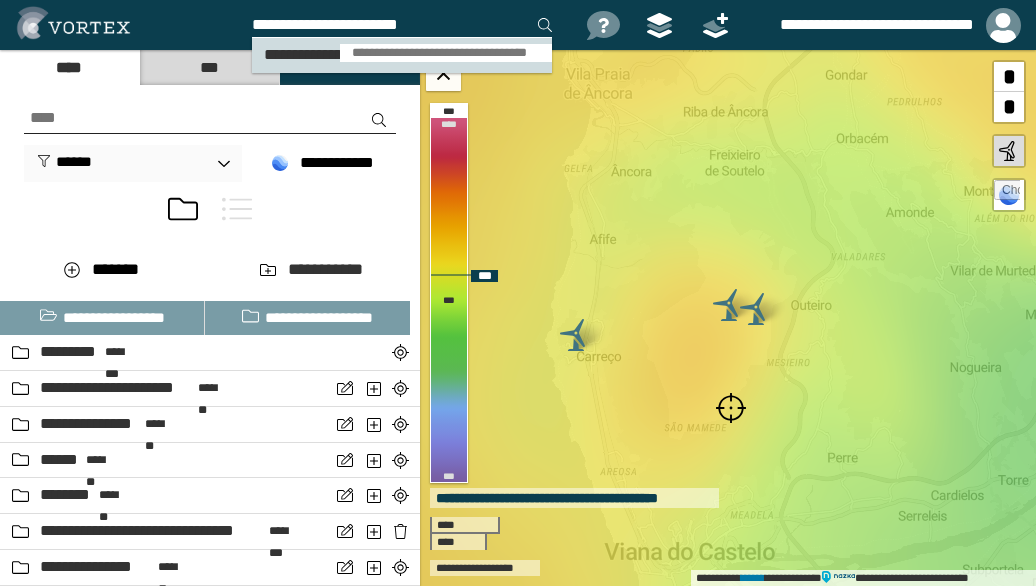 type on "**********" 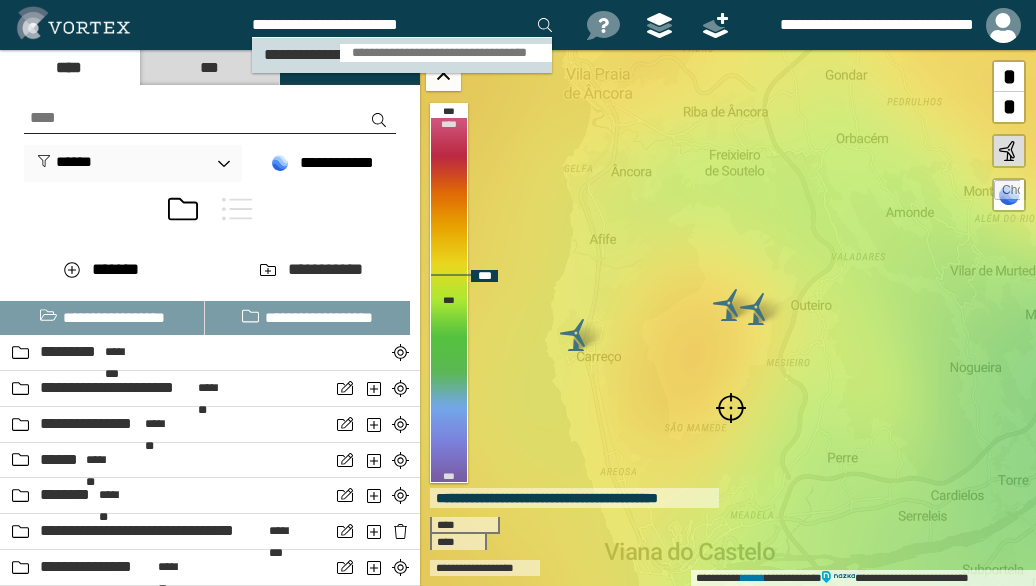 click on "**********" at bounding box center [446, 53] 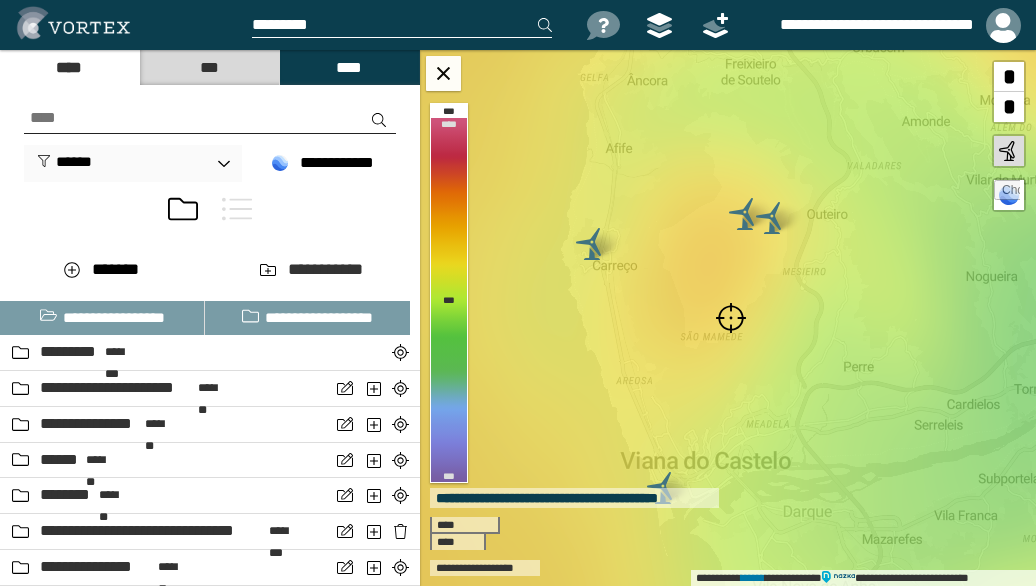 click at bounding box center (731, 318) 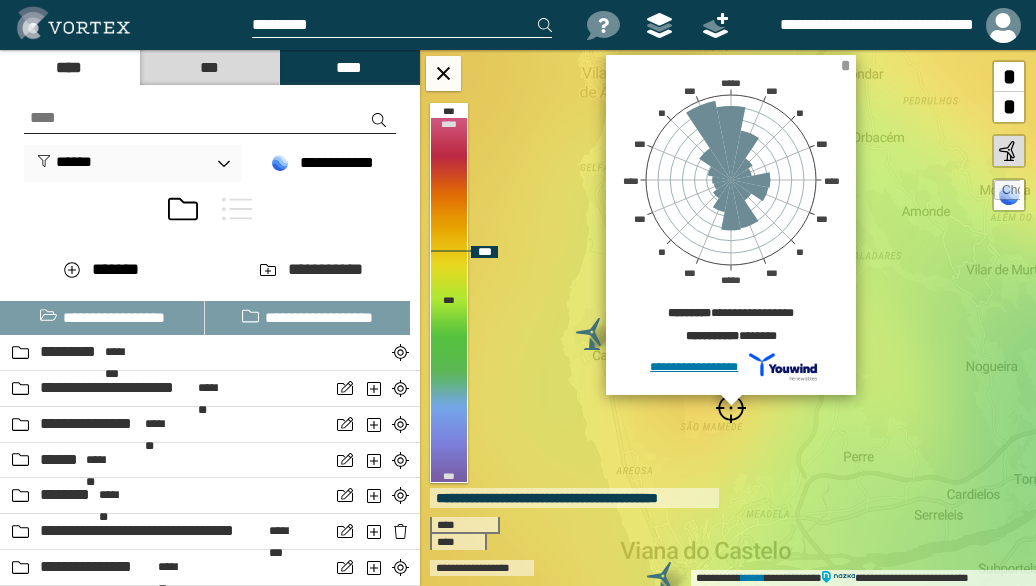 click on "*" at bounding box center (845, 65) 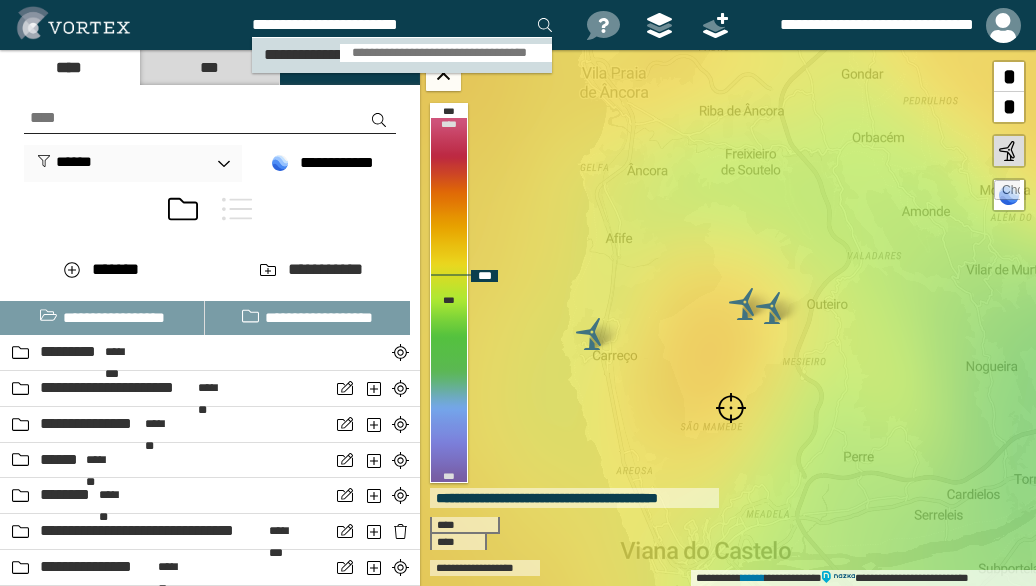 type on "**********" 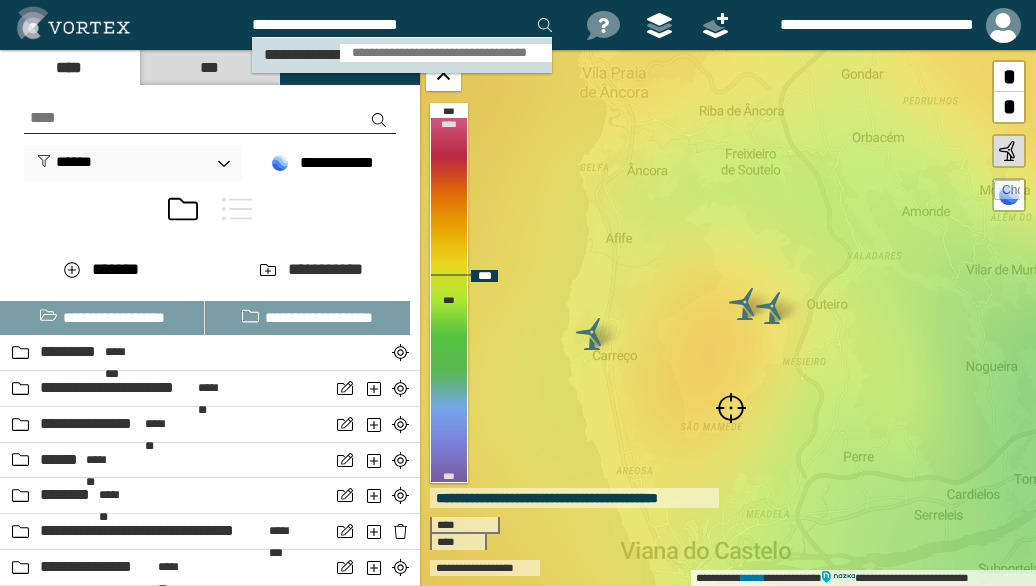 click on "**********" at bounding box center (446, 53) 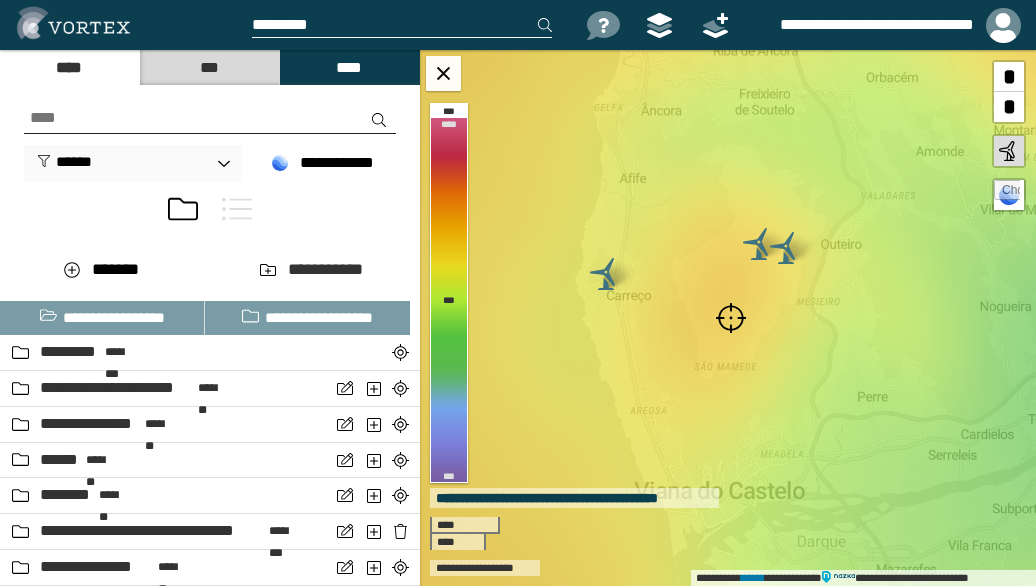 click at bounding box center [731, 318] 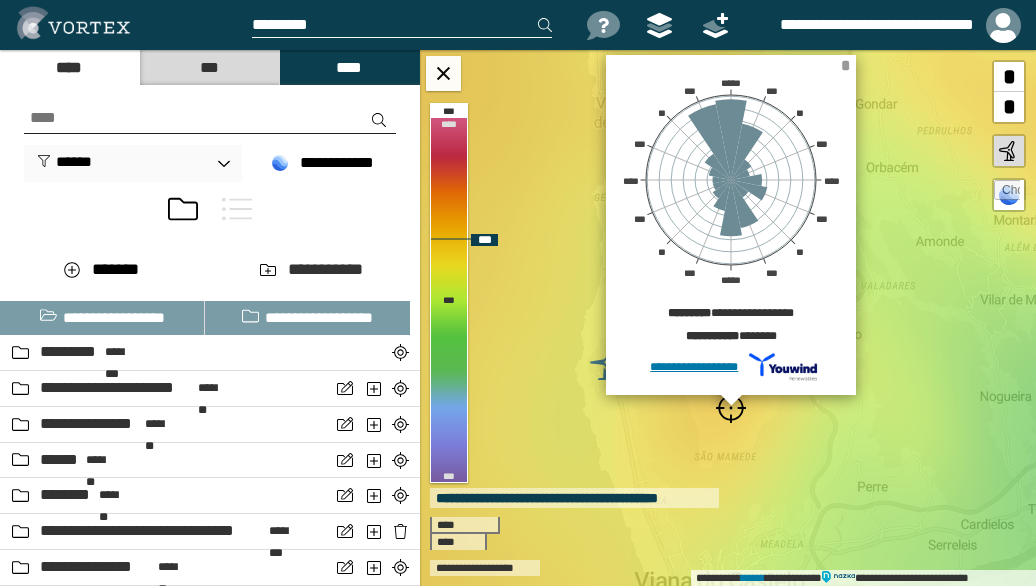 click on "*" at bounding box center (845, 65) 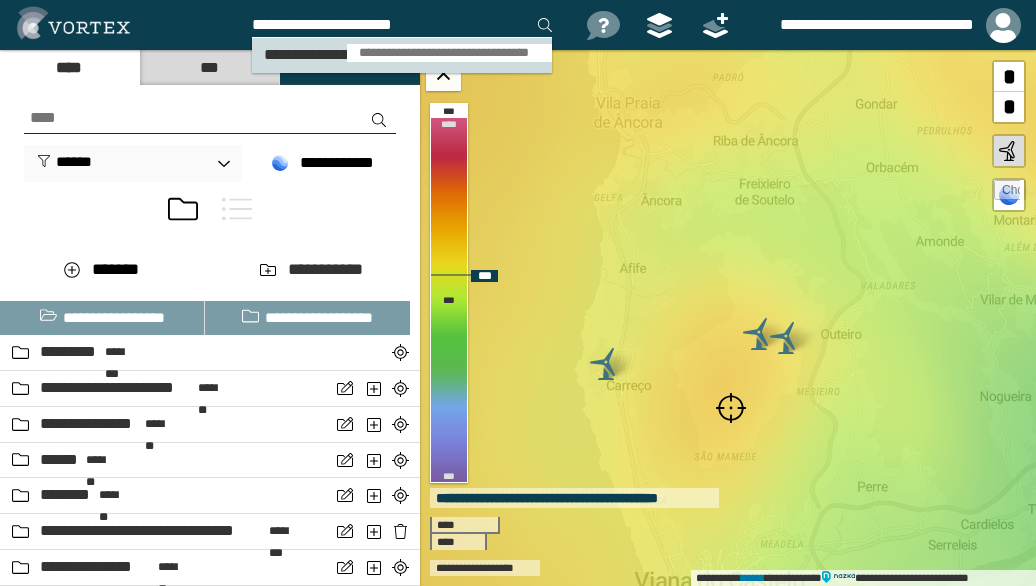 type on "**********" 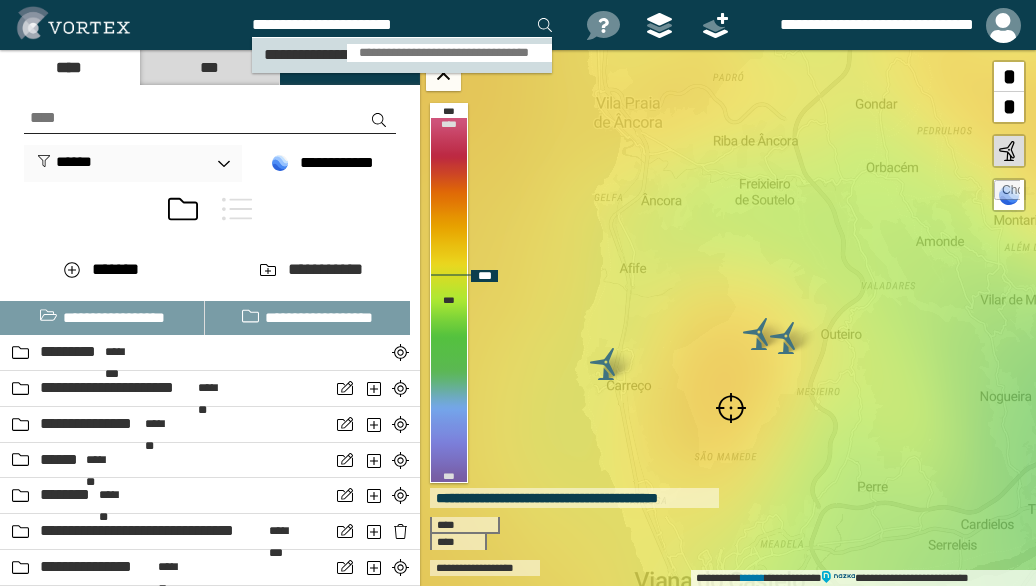 click on "**********" at bounding box center [449, 53] 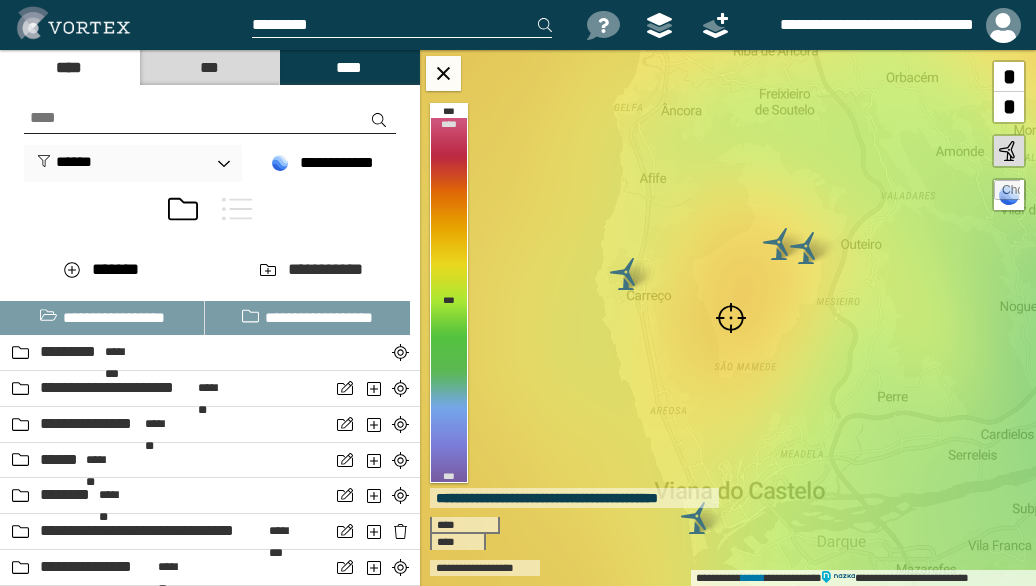 click at bounding box center [731, 318] 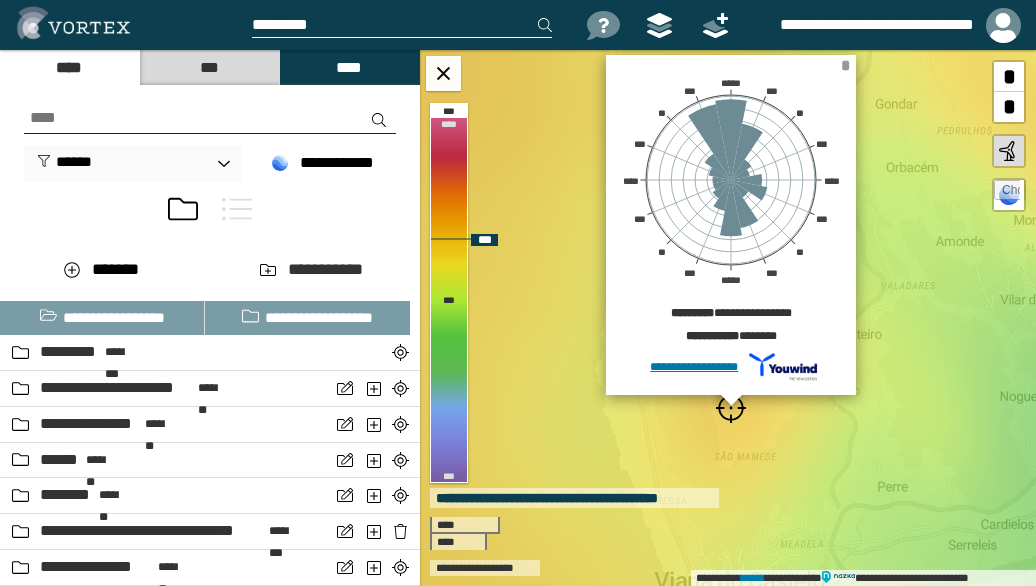 click on "*" at bounding box center [845, 65] 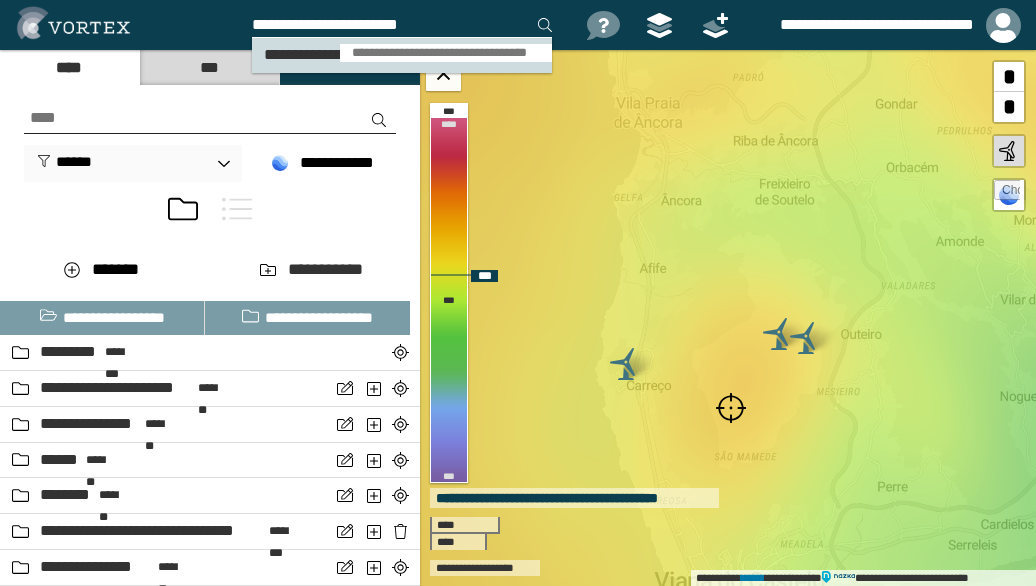 type on "**********" 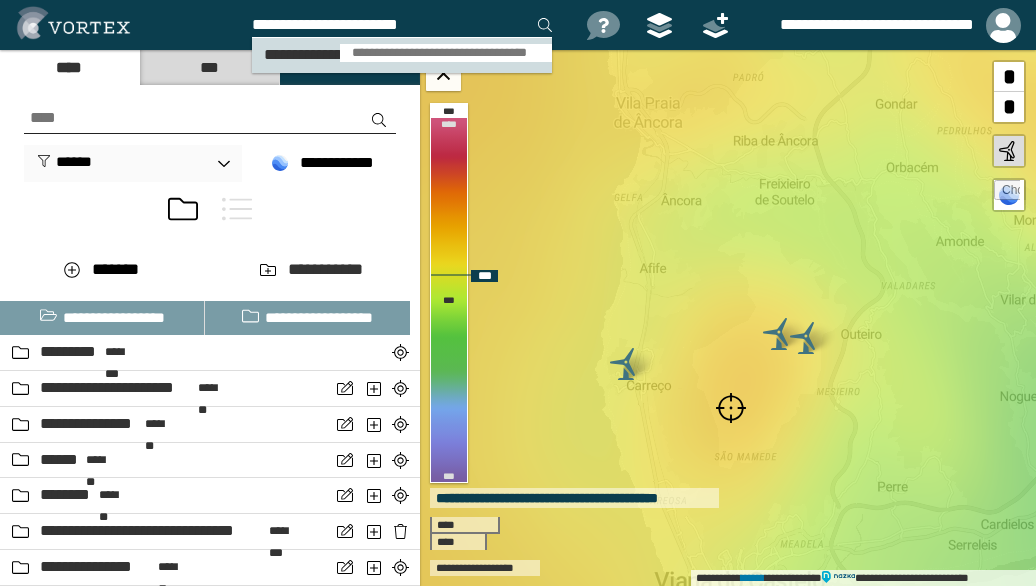 click on "**********" at bounding box center [446, 53] 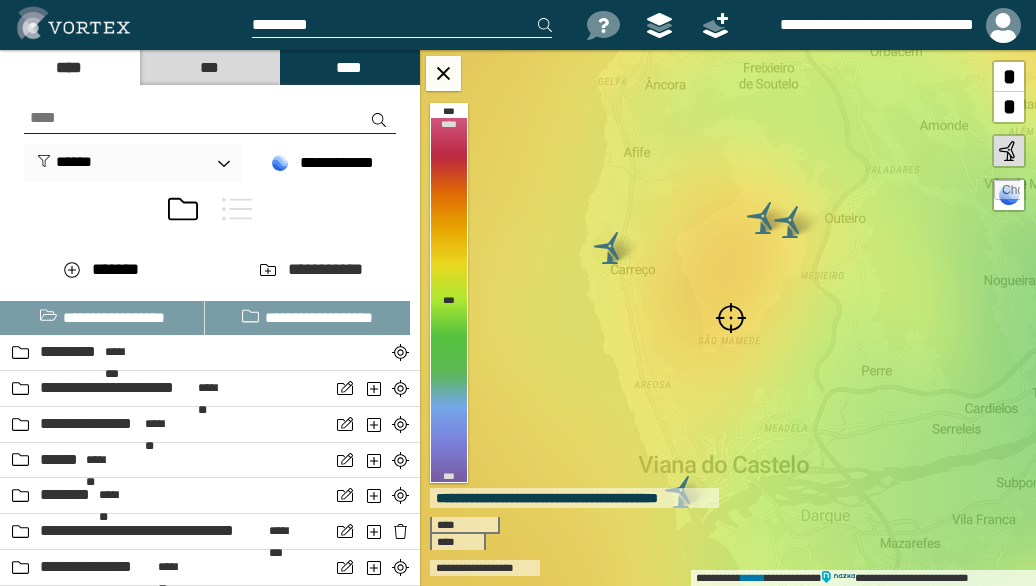 click at bounding box center [731, 318] 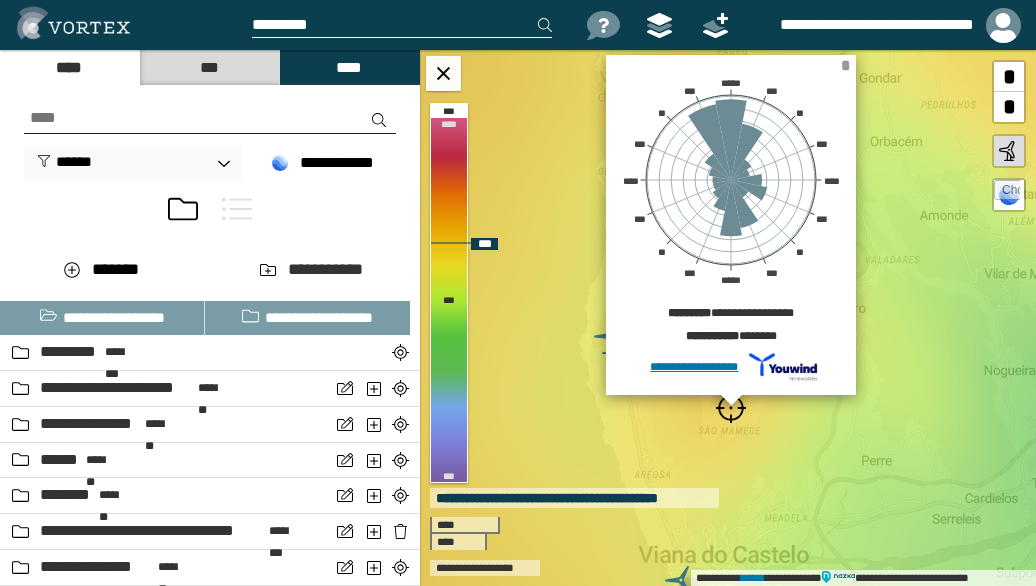 click on "*" at bounding box center (845, 65) 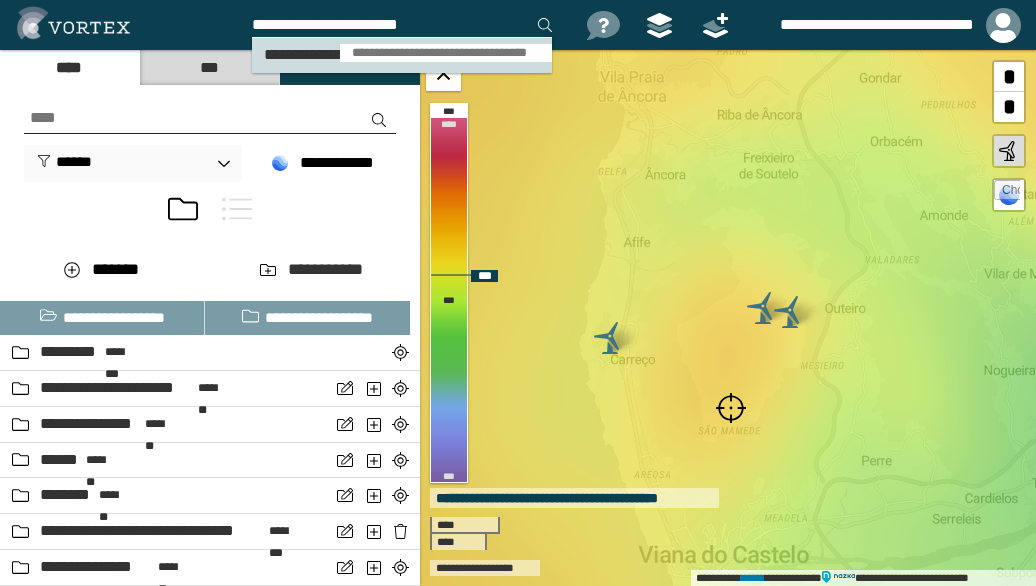 type on "**********" 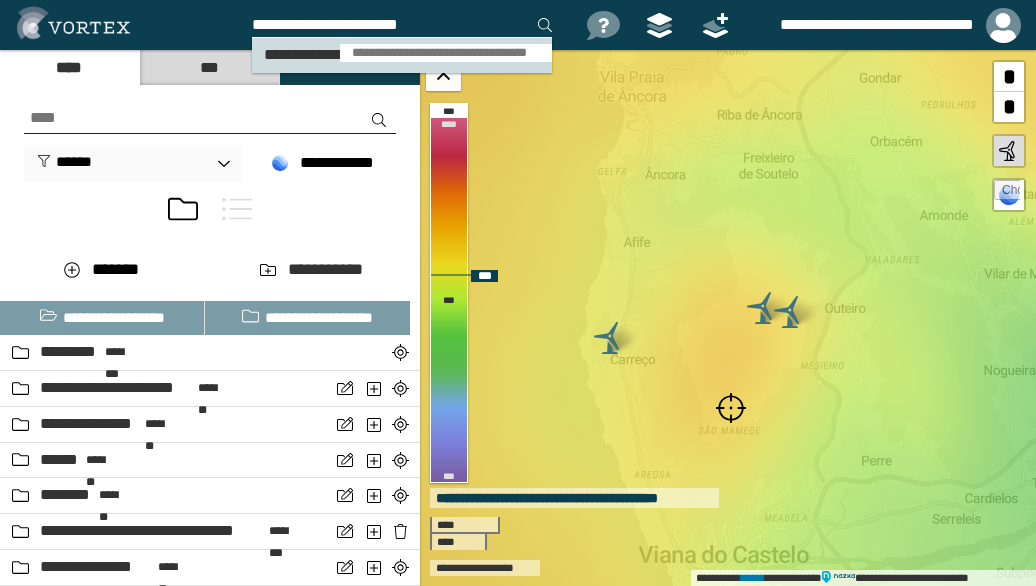 click on "**********" at bounding box center (446, 53) 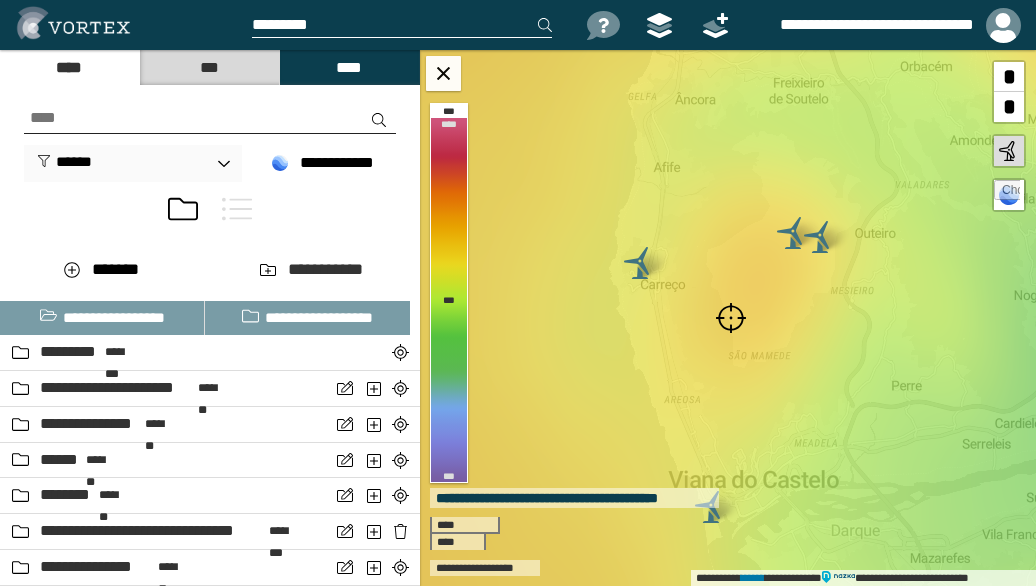 click at bounding box center (731, 318) 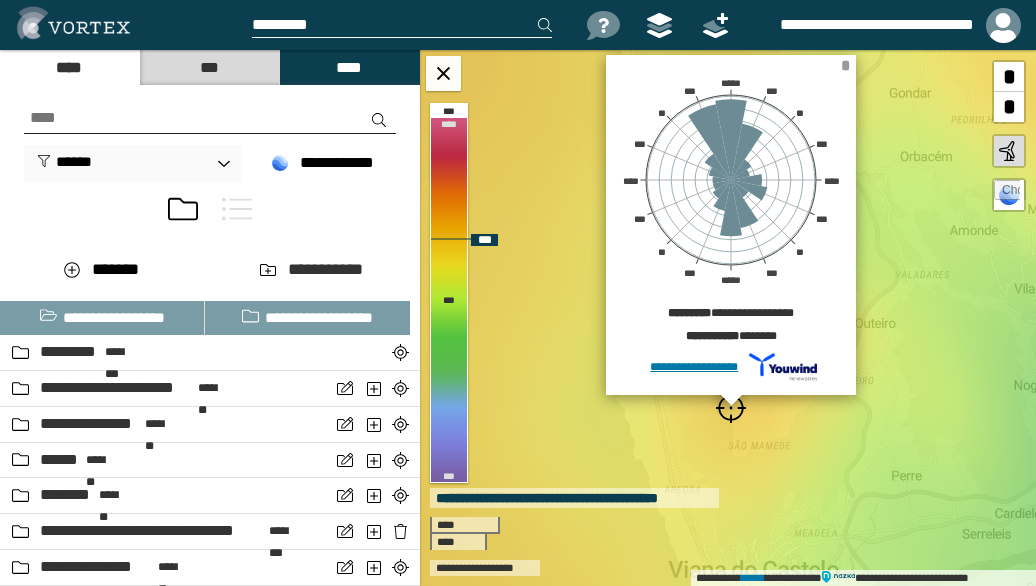 click on "*" at bounding box center [845, 65] 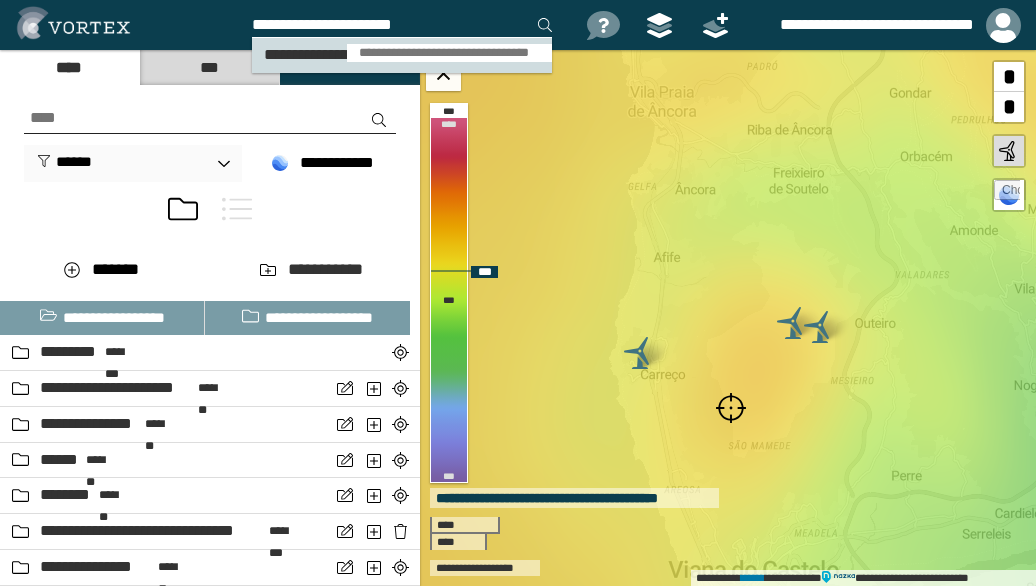 type on "**********" 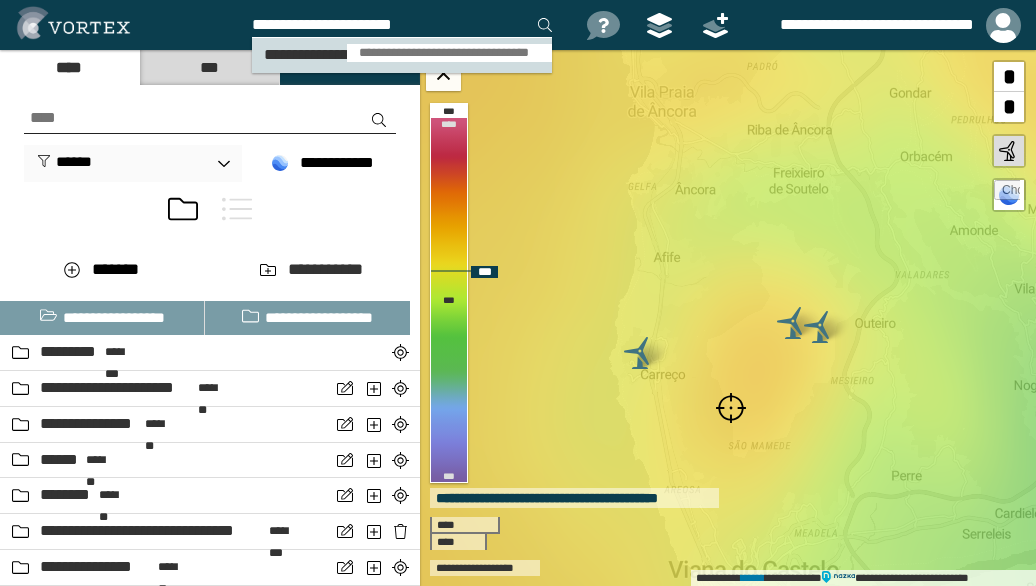 click on "**********" at bounding box center [449, 53] 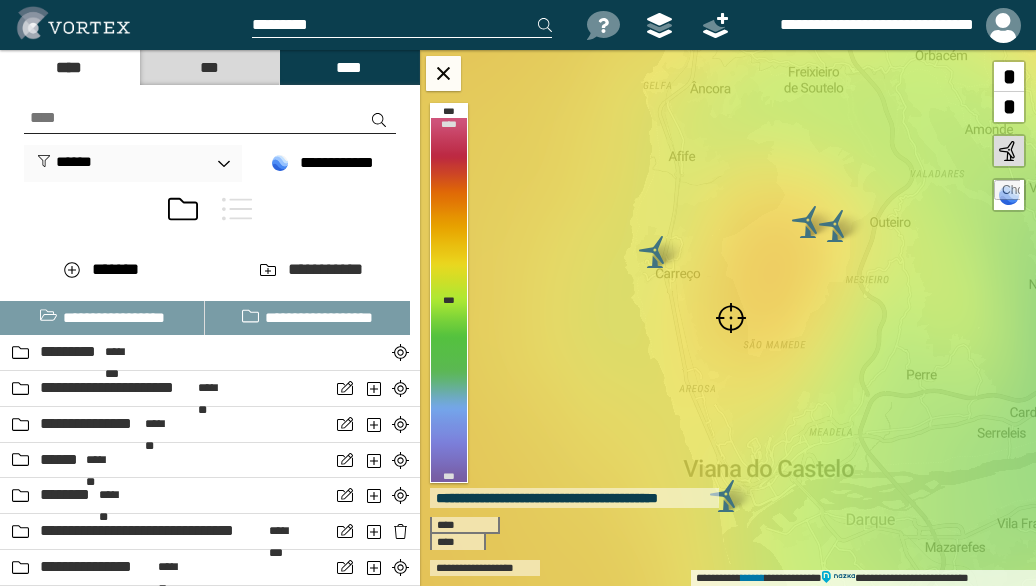 click at bounding box center (731, 318) 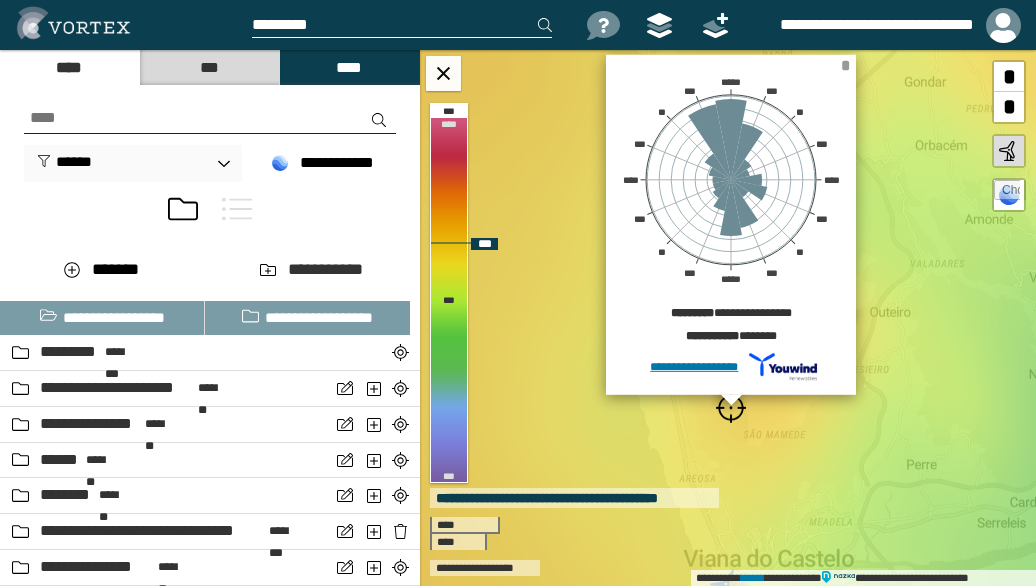 click on "*" at bounding box center [845, 65] 